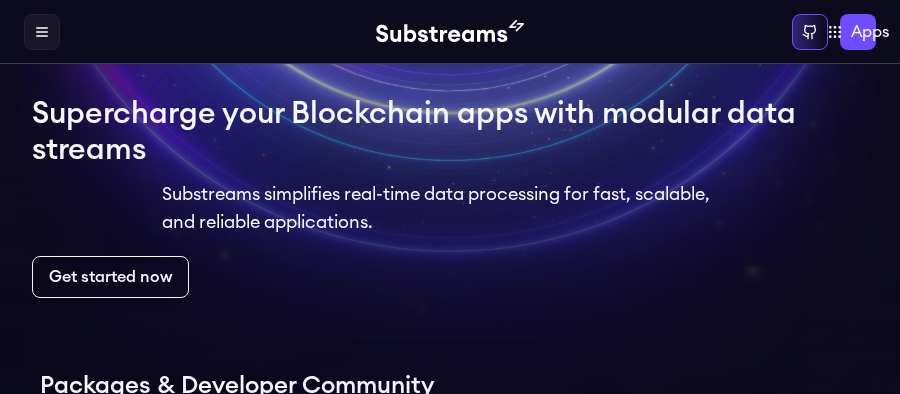 scroll, scrollTop: 0, scrollLeft: 0, axis: both 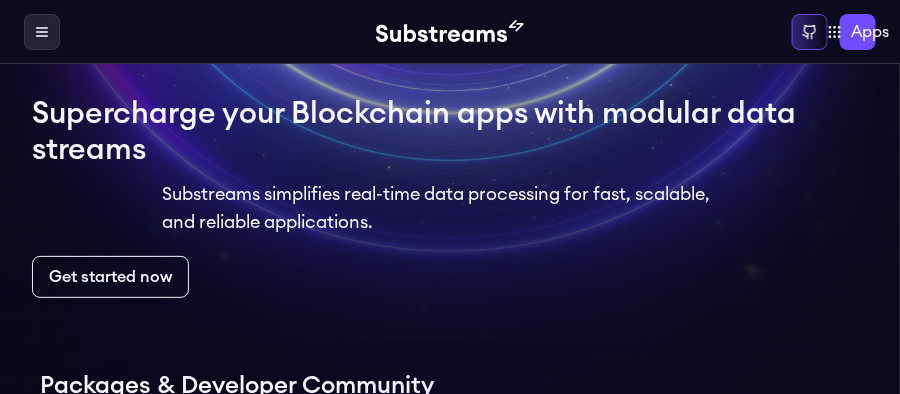 click 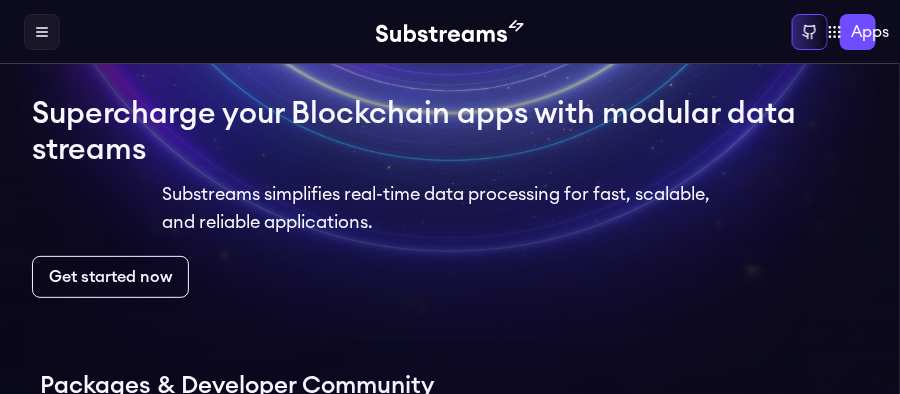 click on "Packages" at bounding box center [0, 0] 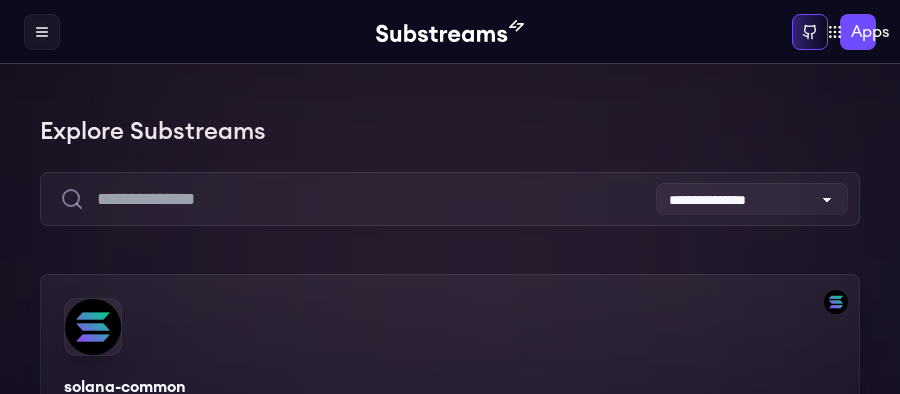 scroll, scrollTop: 0, scrollLeft: 0, axis: both 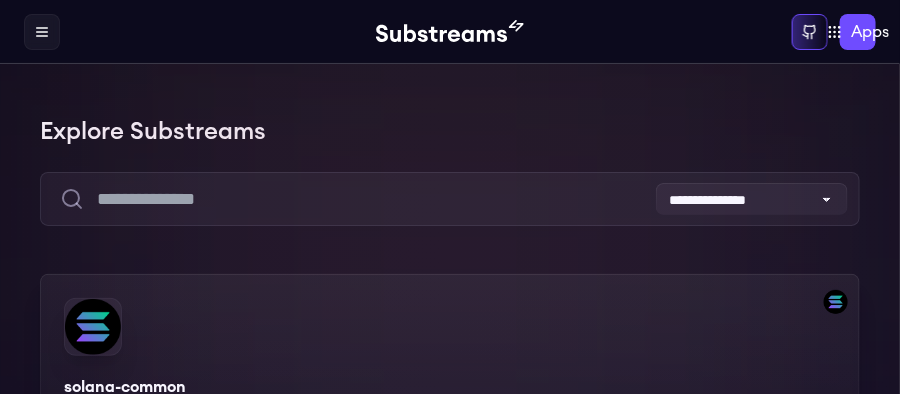 drag, startPoint x: 539, startPoint y: 81, endPoint x: 599, endPoint y: 82, distance: 60.00833 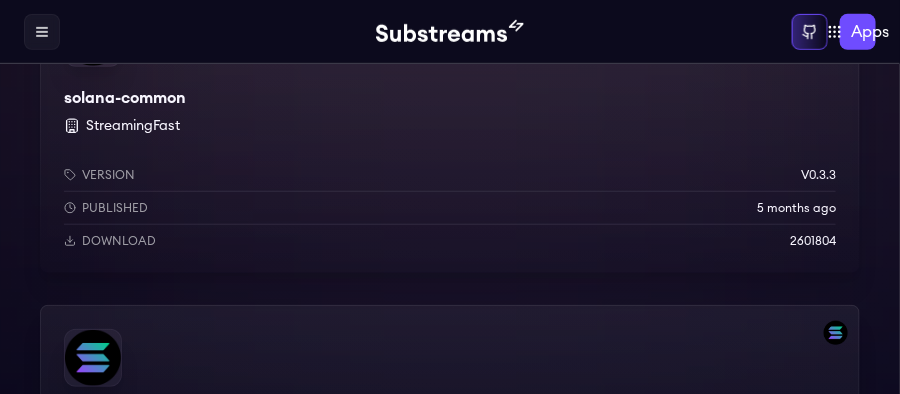 scroll, scrollTop: 0, scrollLeft: 0, axis: both 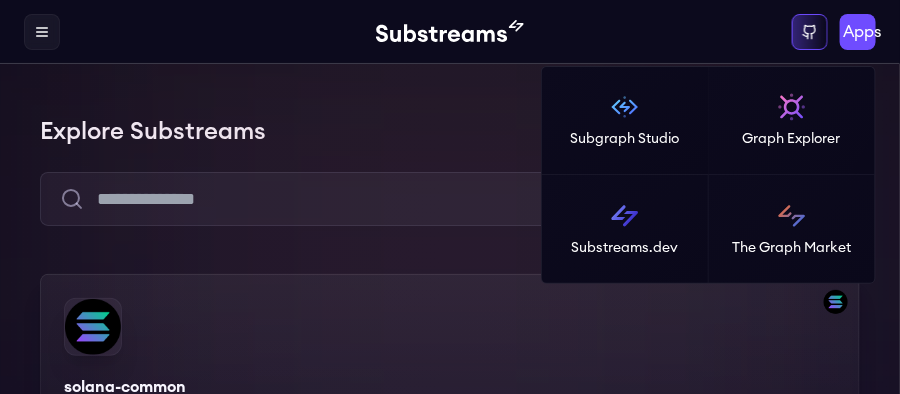 click on "Apps" at bounding box center [862, 32] 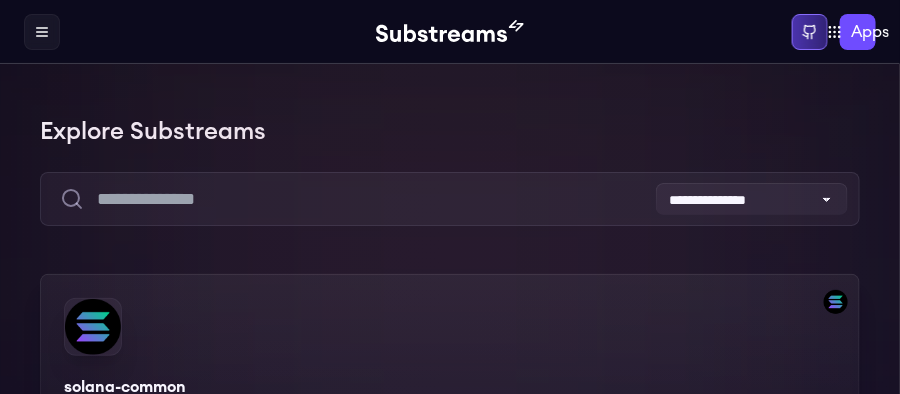 click 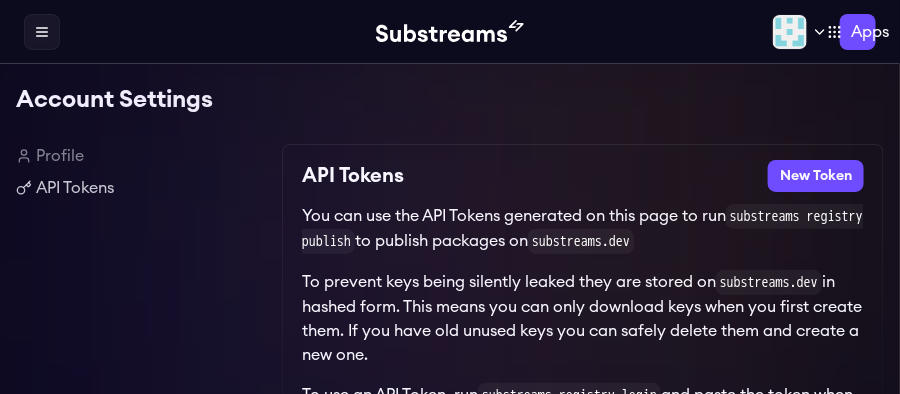 scroll, scrollTop: 0, scrollLeft: 0, axis: both 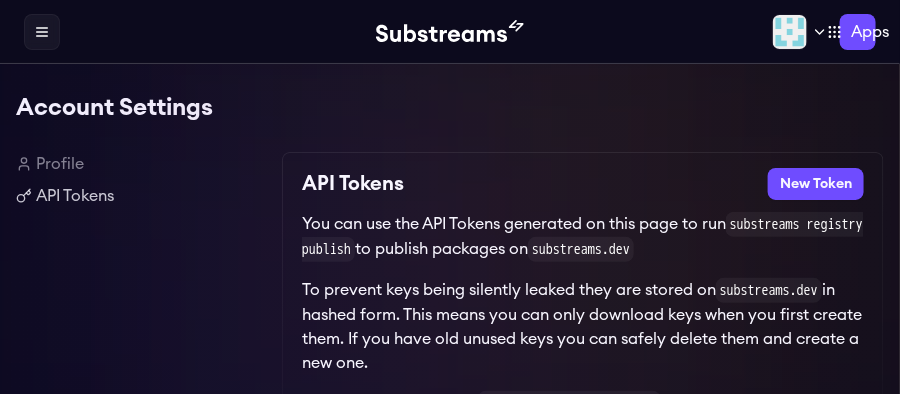 click 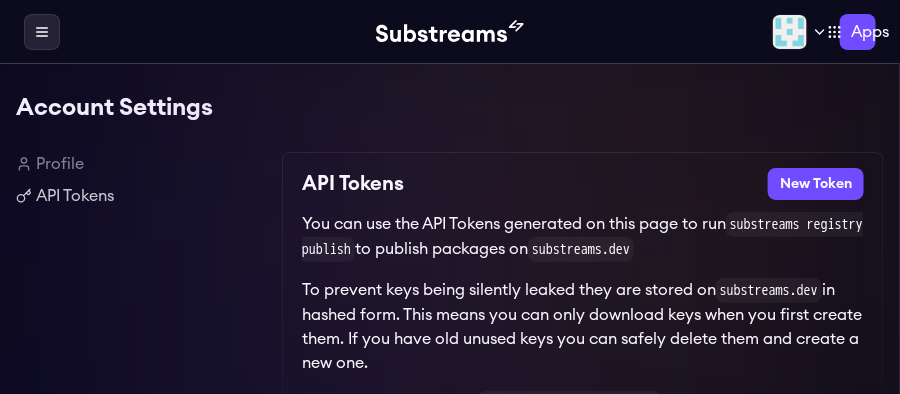 click at bounding box center [42, 32] 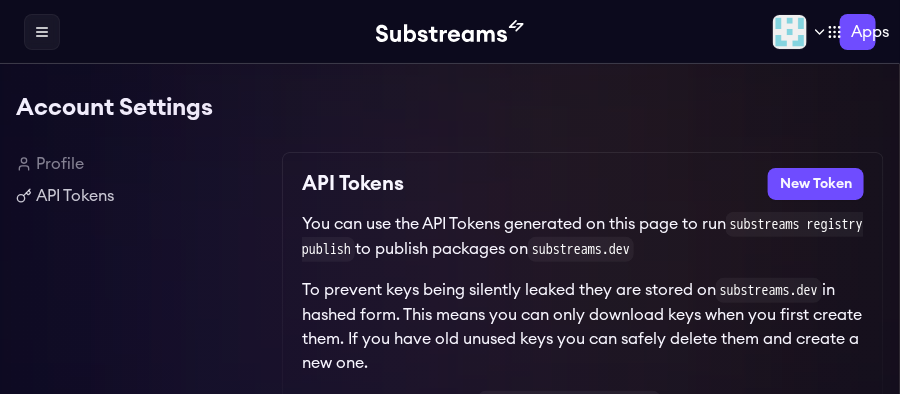 click 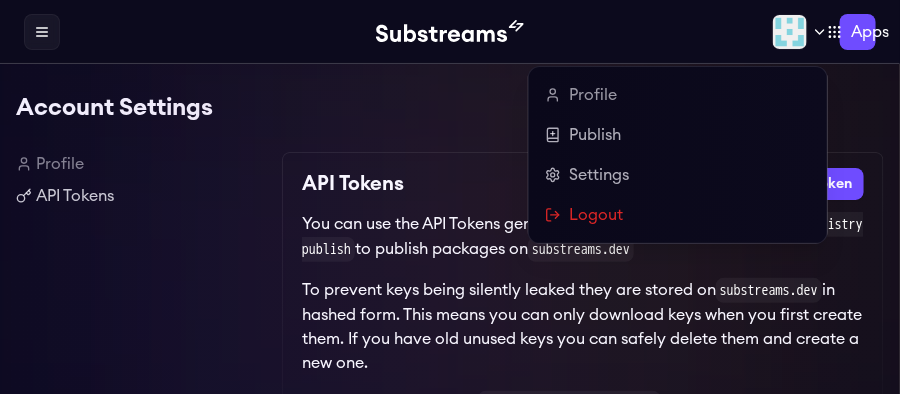 click 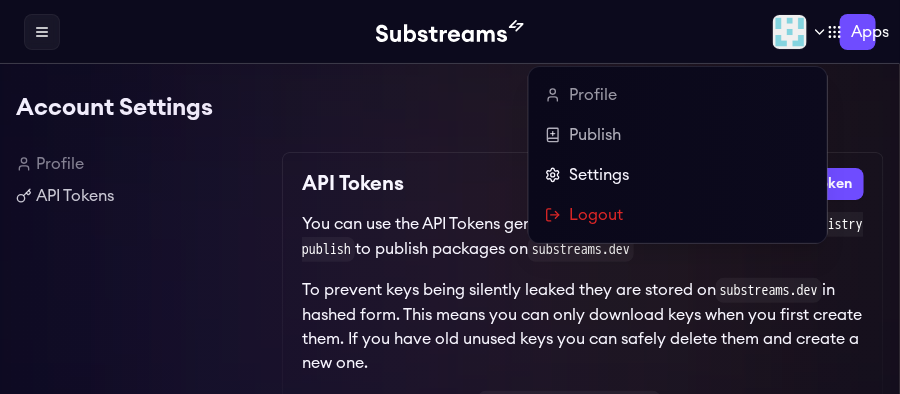 click on "Settings" at bounding box center [678, 175] 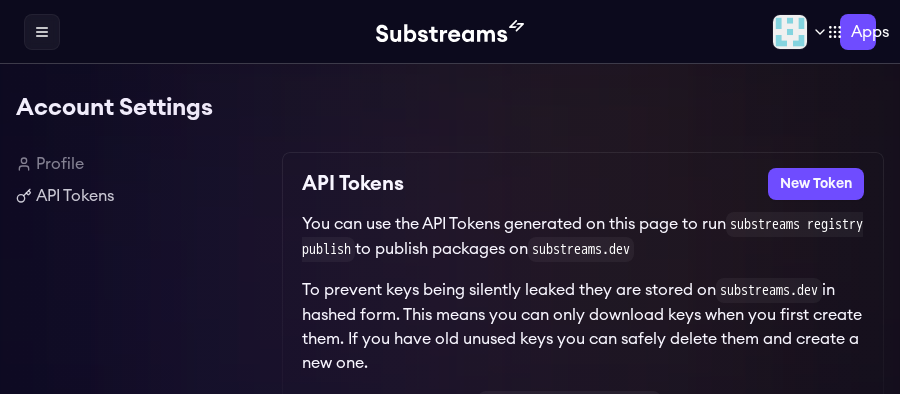 scroll, scrollTop: 0, scrollLeft: 0, axis: both 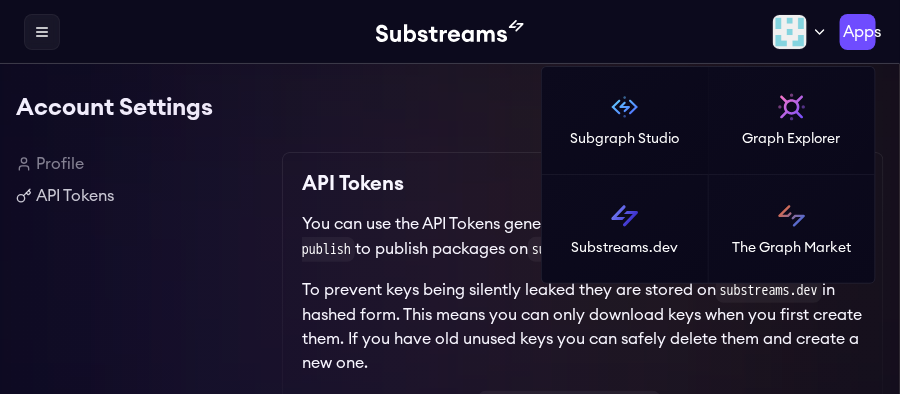 click on "Profile    Publish    Settings    Logout     Apps Subgraph Studio Graph Explorer Substreams.dev The Graph Market" at bounding box center (734, 32) 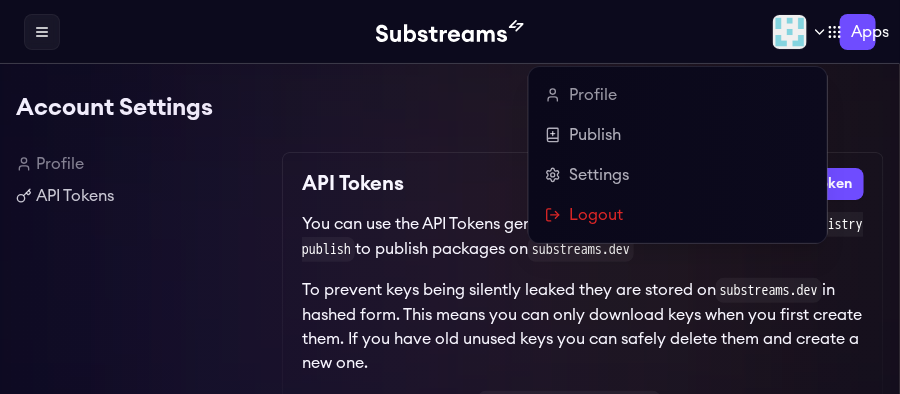 click 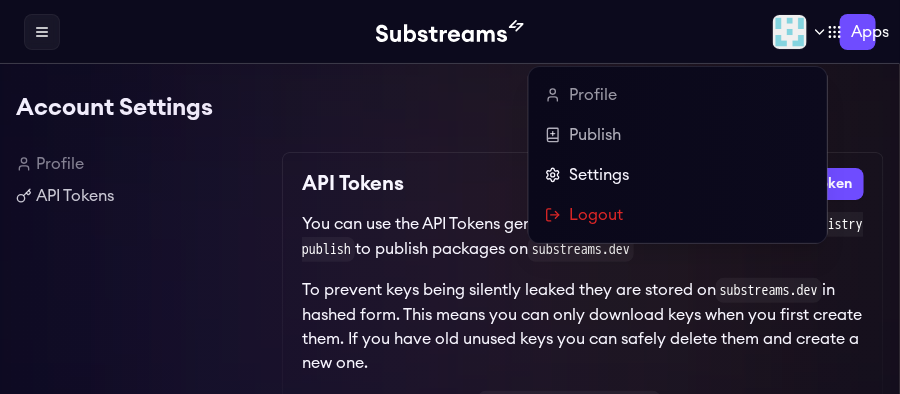 click on "Settings" at bounding box center (678, 175) 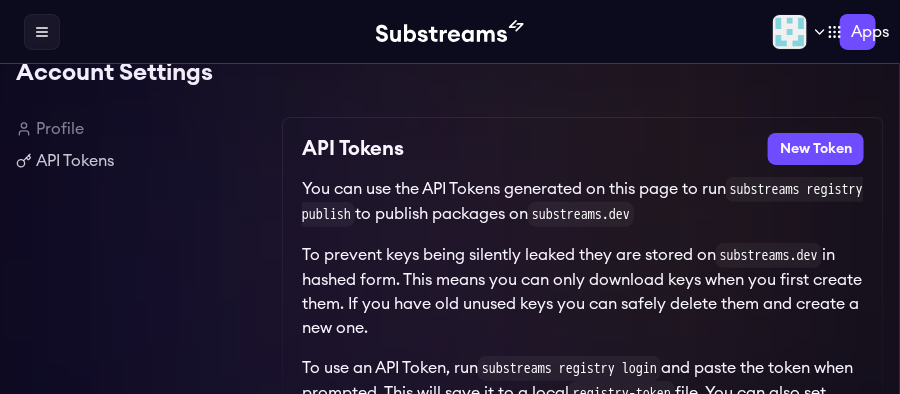 scroll, scrollTop: 40, scrollLeft: 0, axis: vertical 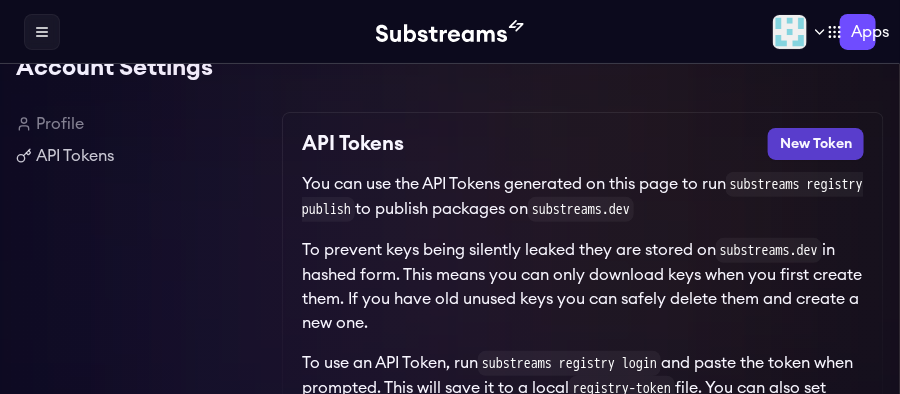 click on "New Token" at bounding box center [816, 144] 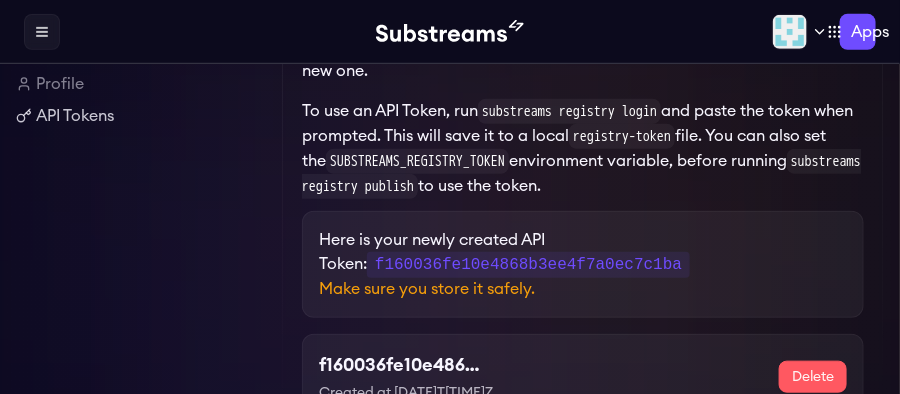 scroll, scrollTop: 344, scrollLeft: 0, axis: vertical 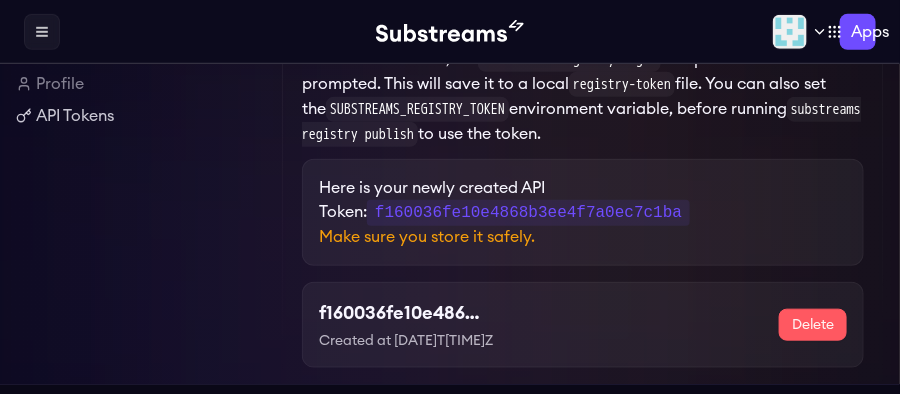 click on "f160036fe10e4868b3ee4f7a0ec7c1ba" at bounding box center [528, 213] 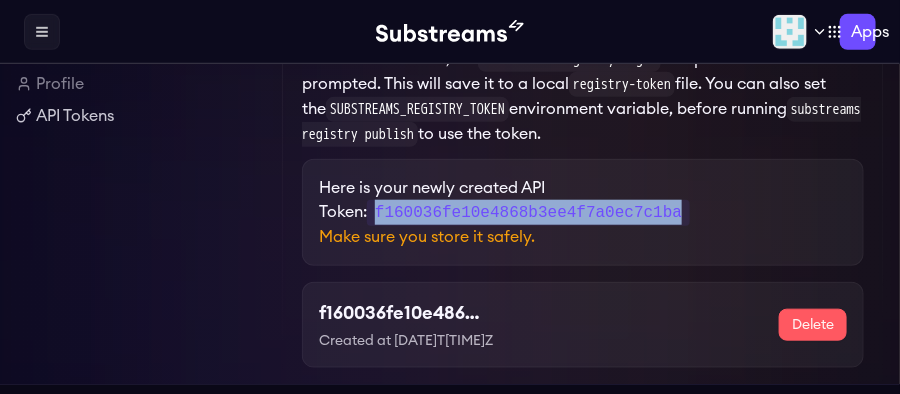 click on "f160036fe10e4868b3ee4f7a0ec7c1ba" at bounding box center [528, 213] 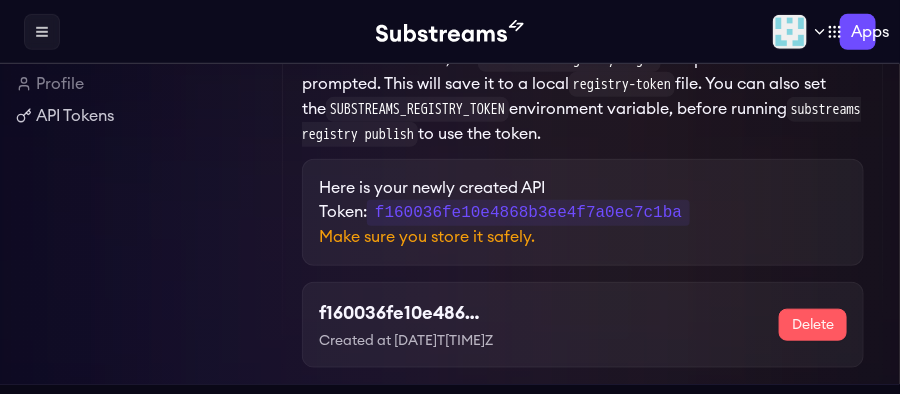 click on "Profile   API Tokens" at bounding box center (141, 96) 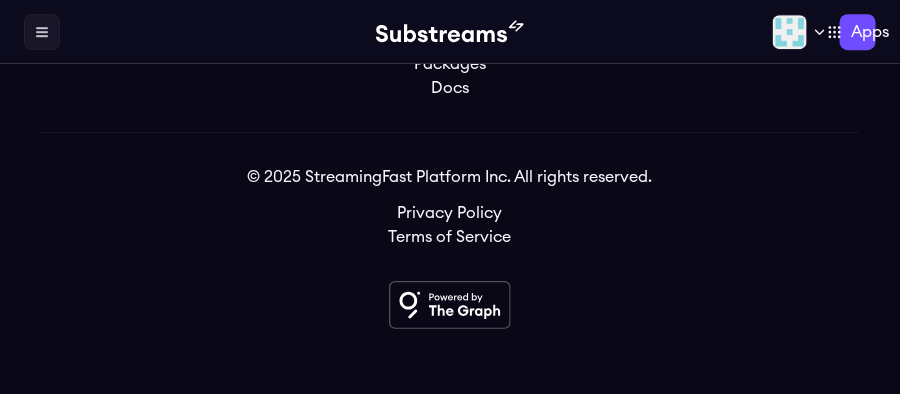 scroll, scrollTop: 3465, scrollLeft: 0, axis: vertical 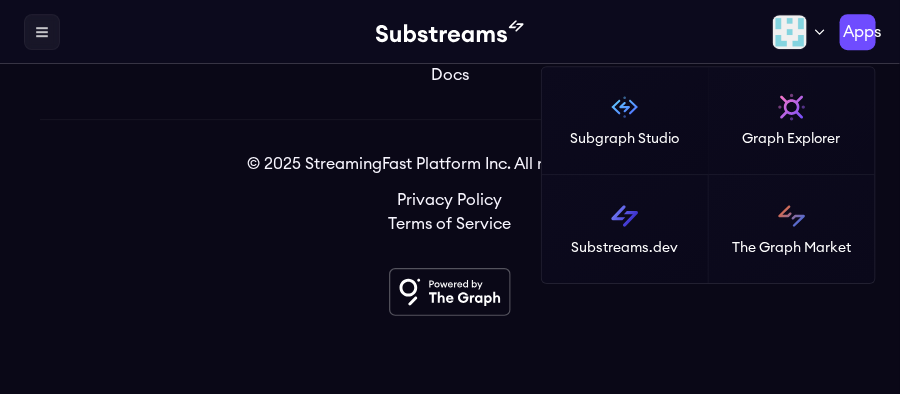 click on "Apps" at bounding box center (862, 32) 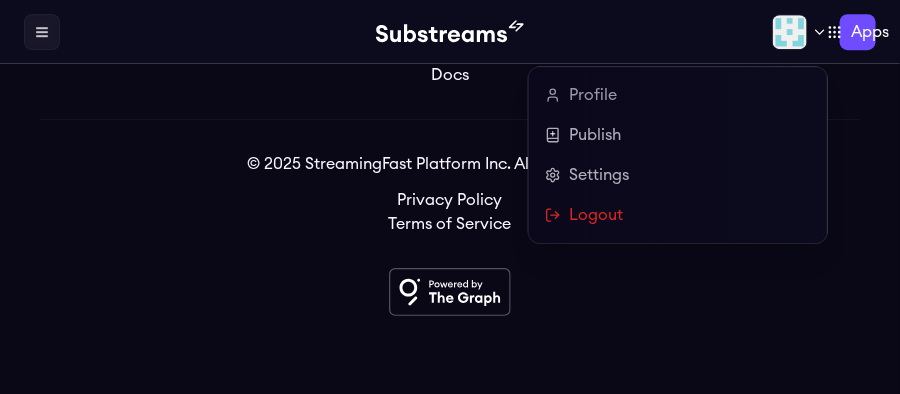 click 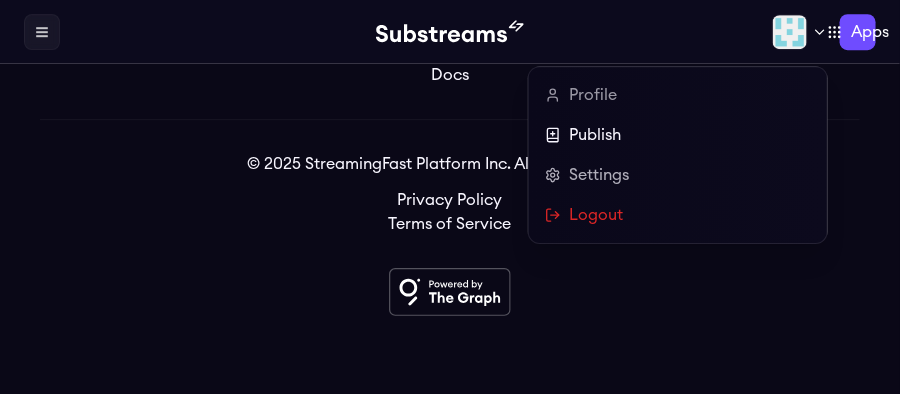click on "Publish" at bounding box center [678, 135] 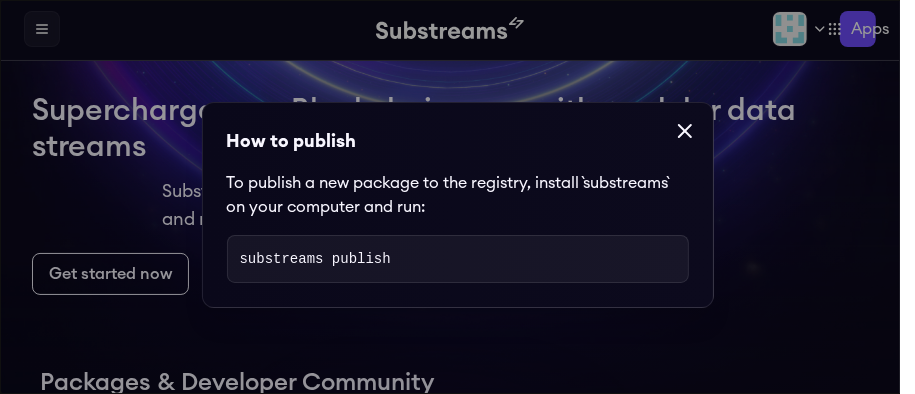 scroll, scrollTop: 0, scrollLeft: 0, axis: both 